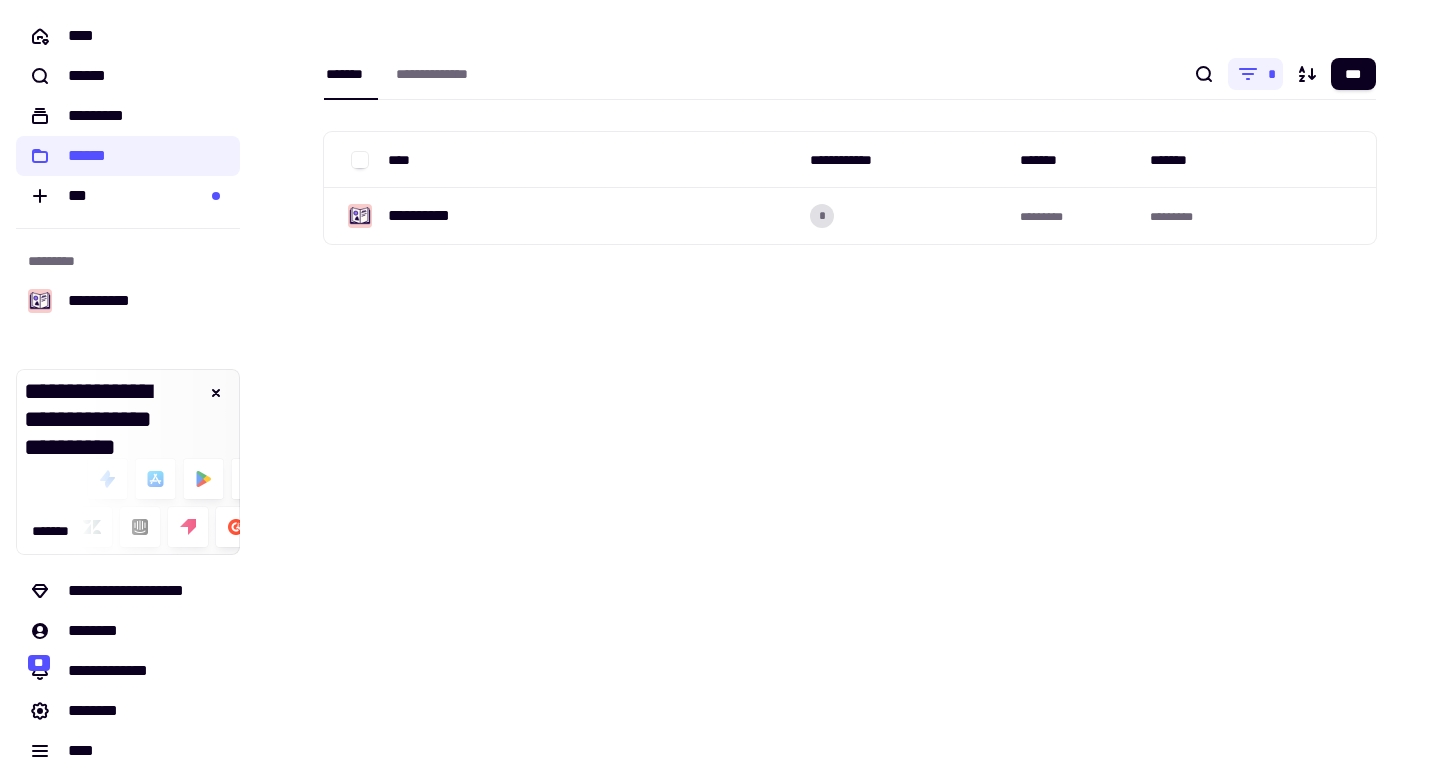 scroll, scrollTop: 0, scrollLeft: 0, axis: both 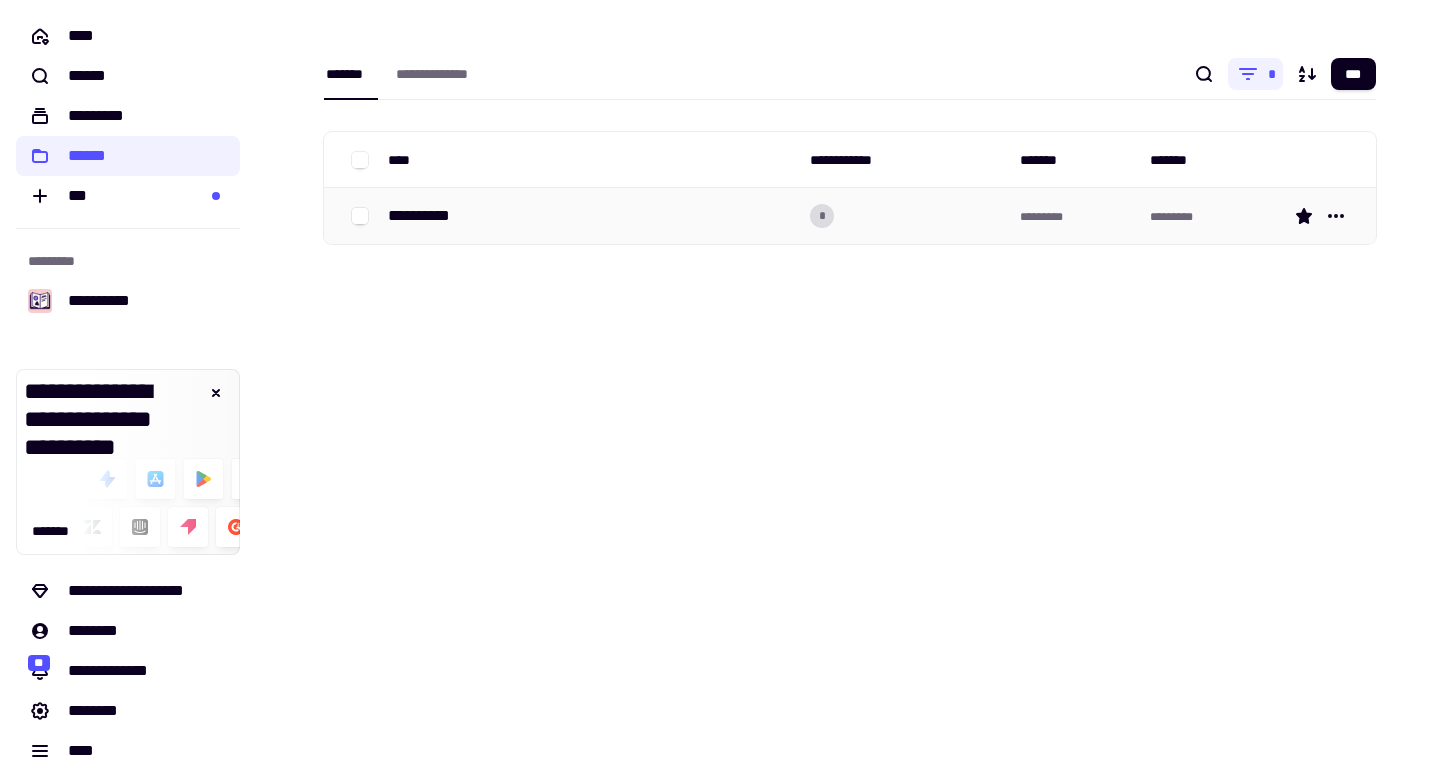 click on "**********" at bounding box center (591, 216) 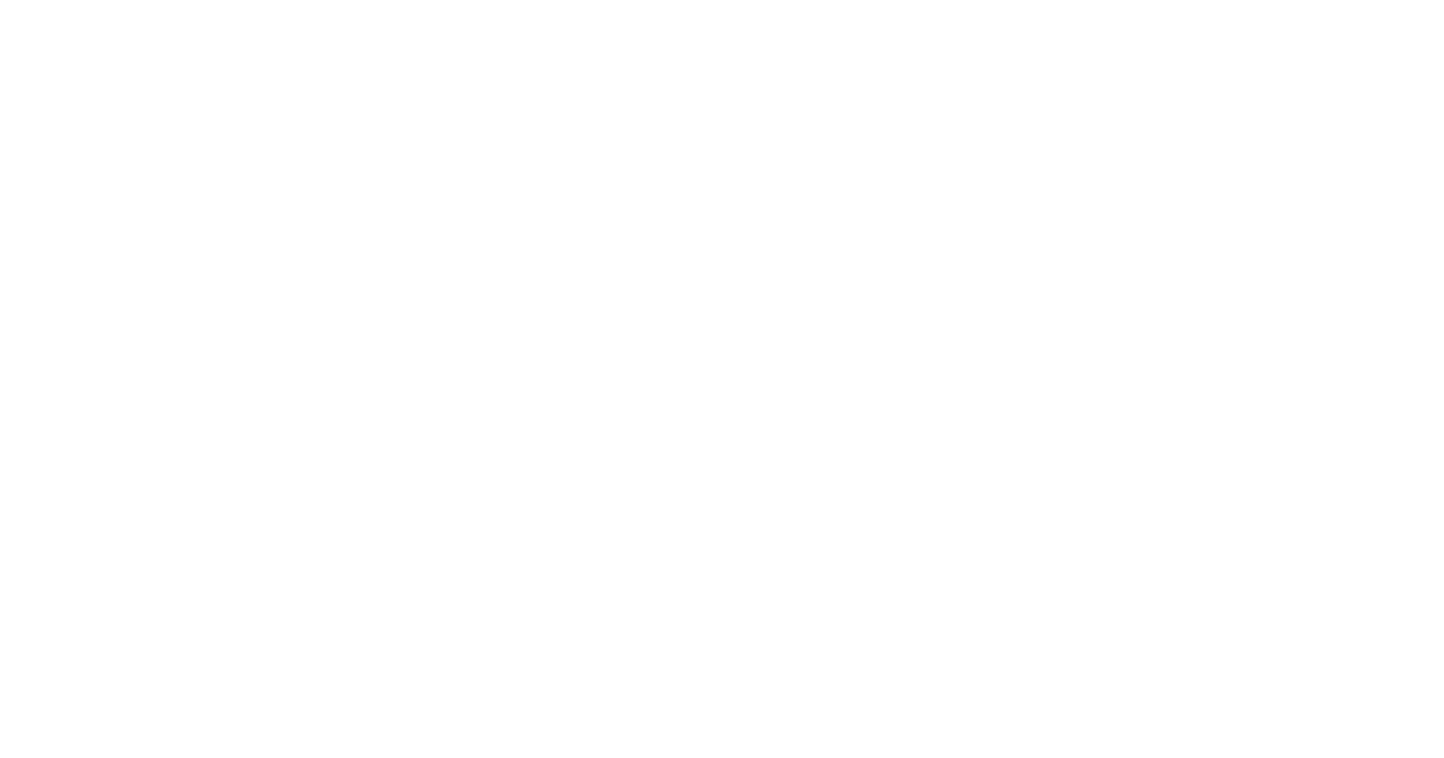 click at bounding box center [722, 172] 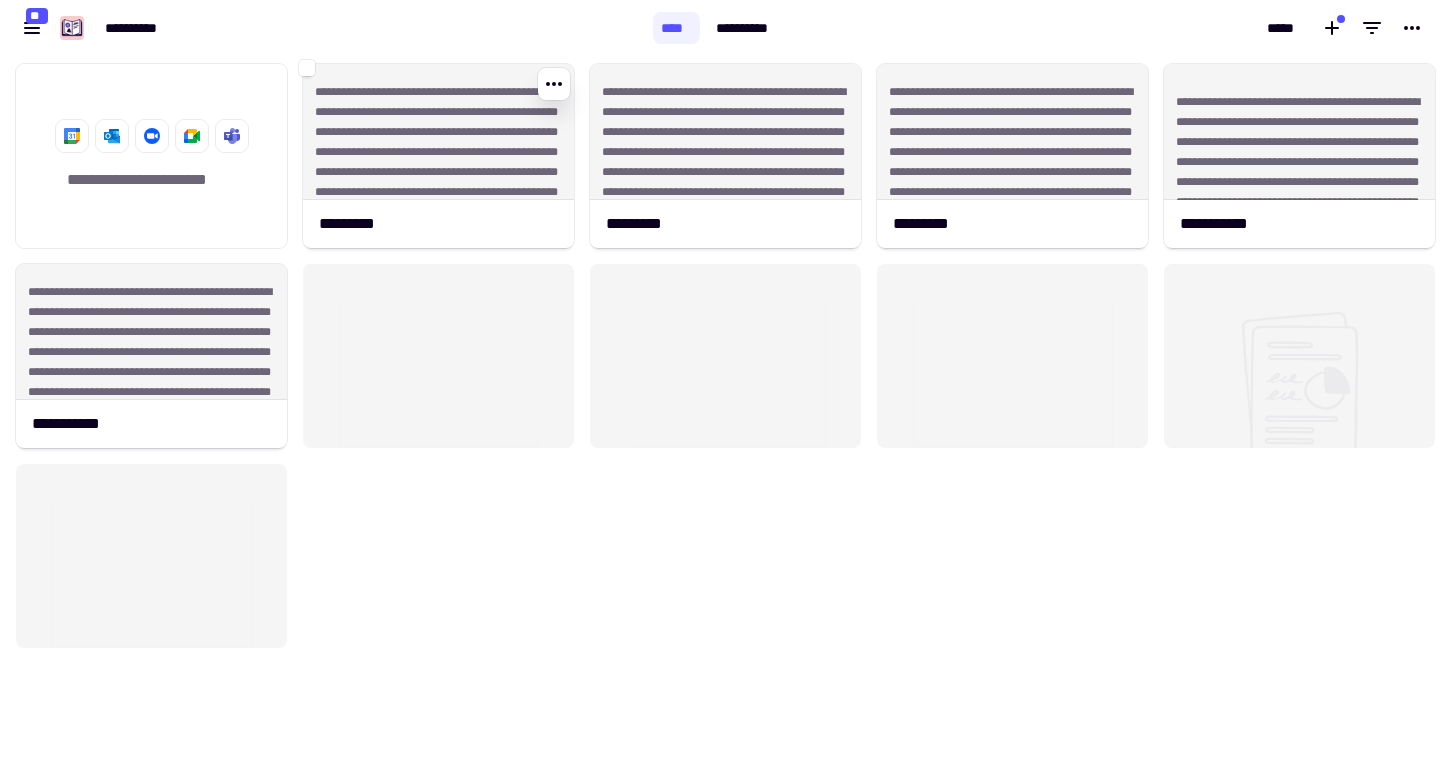 scroll, scrollTop: 16, scrollLeft: 16, axis: both 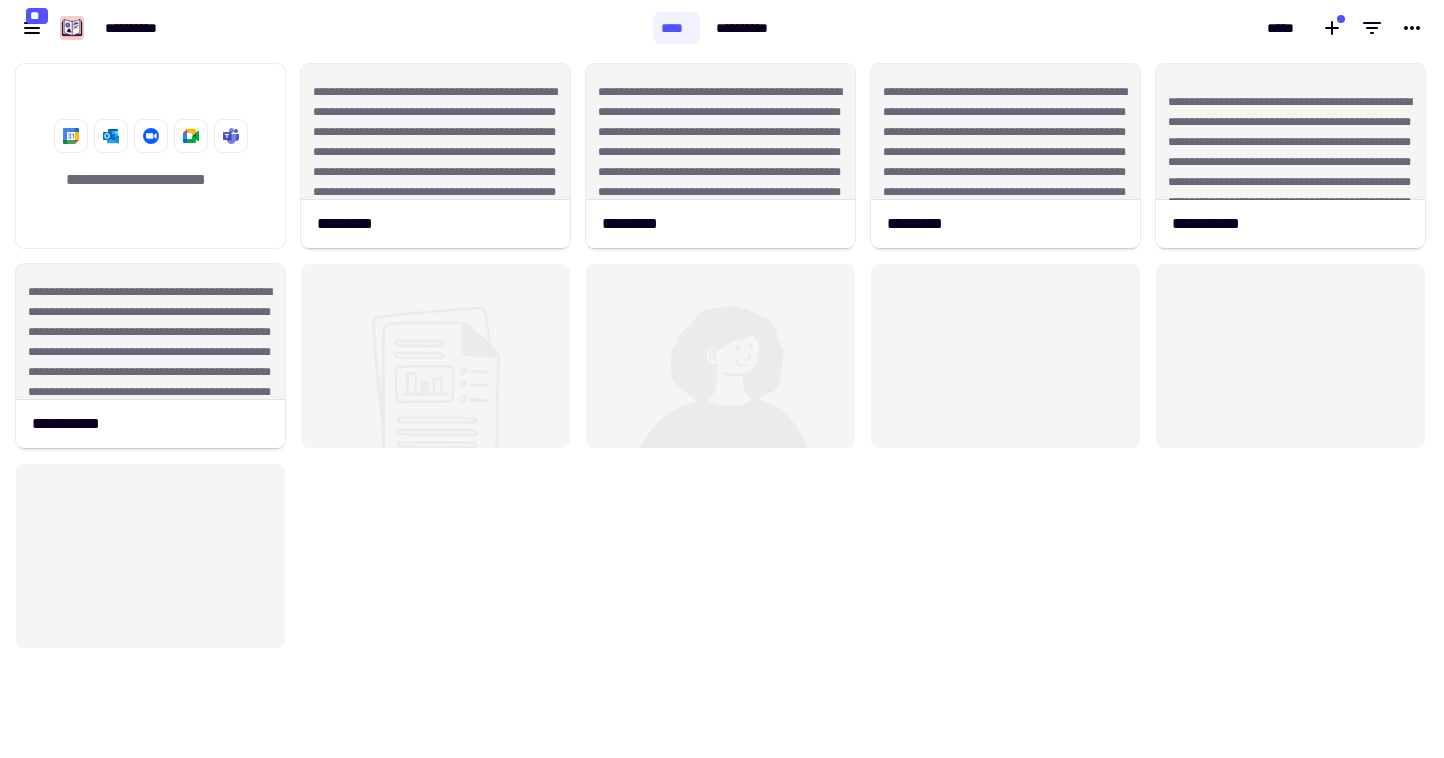 click 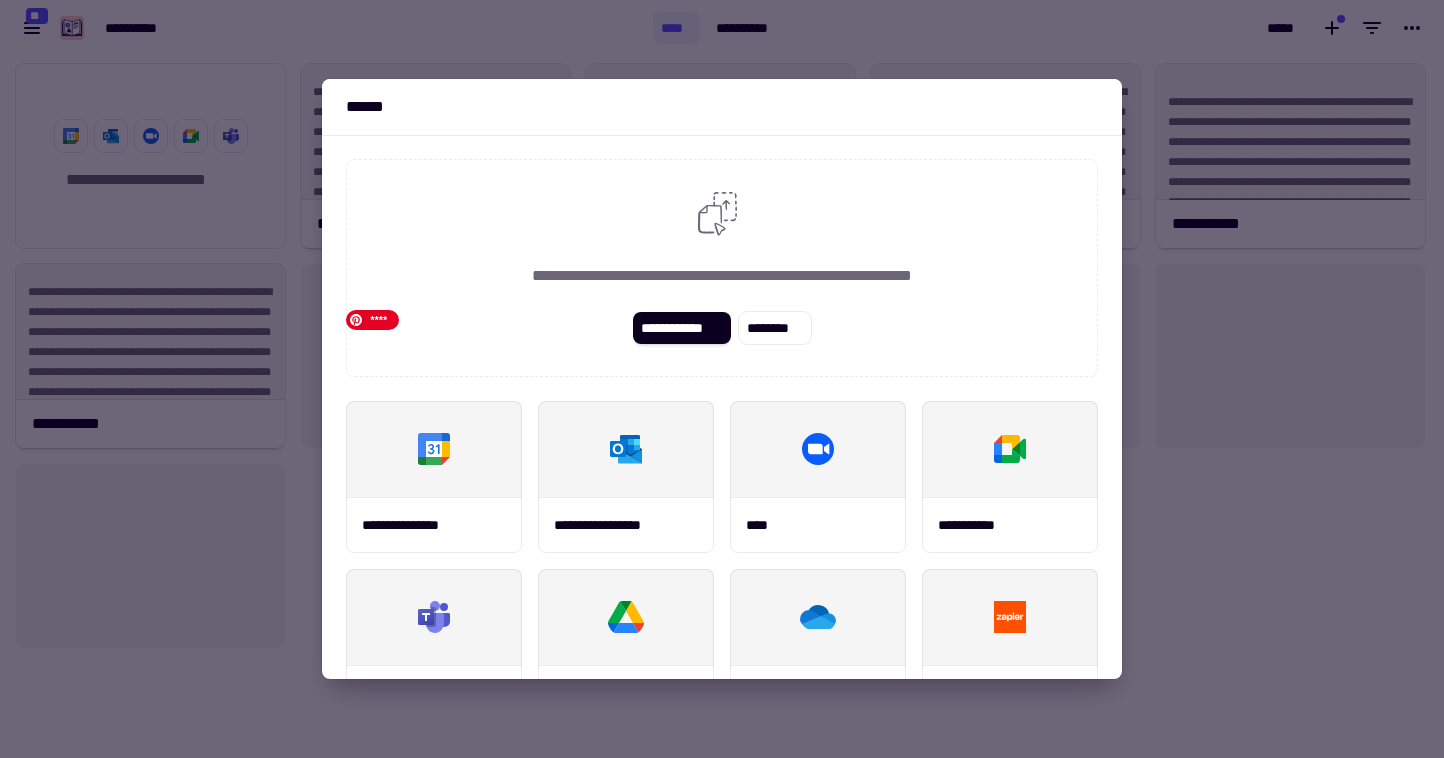 click 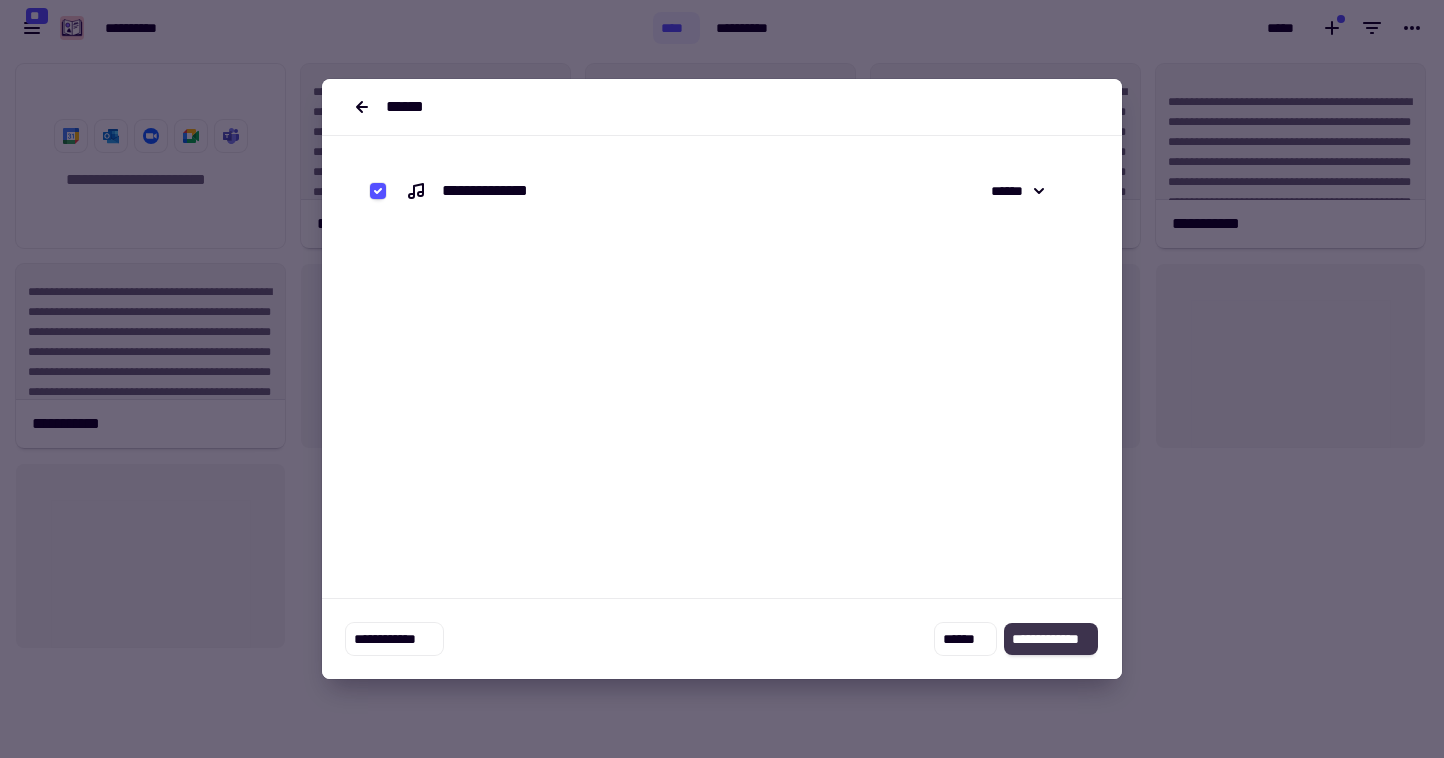 click on "**********" 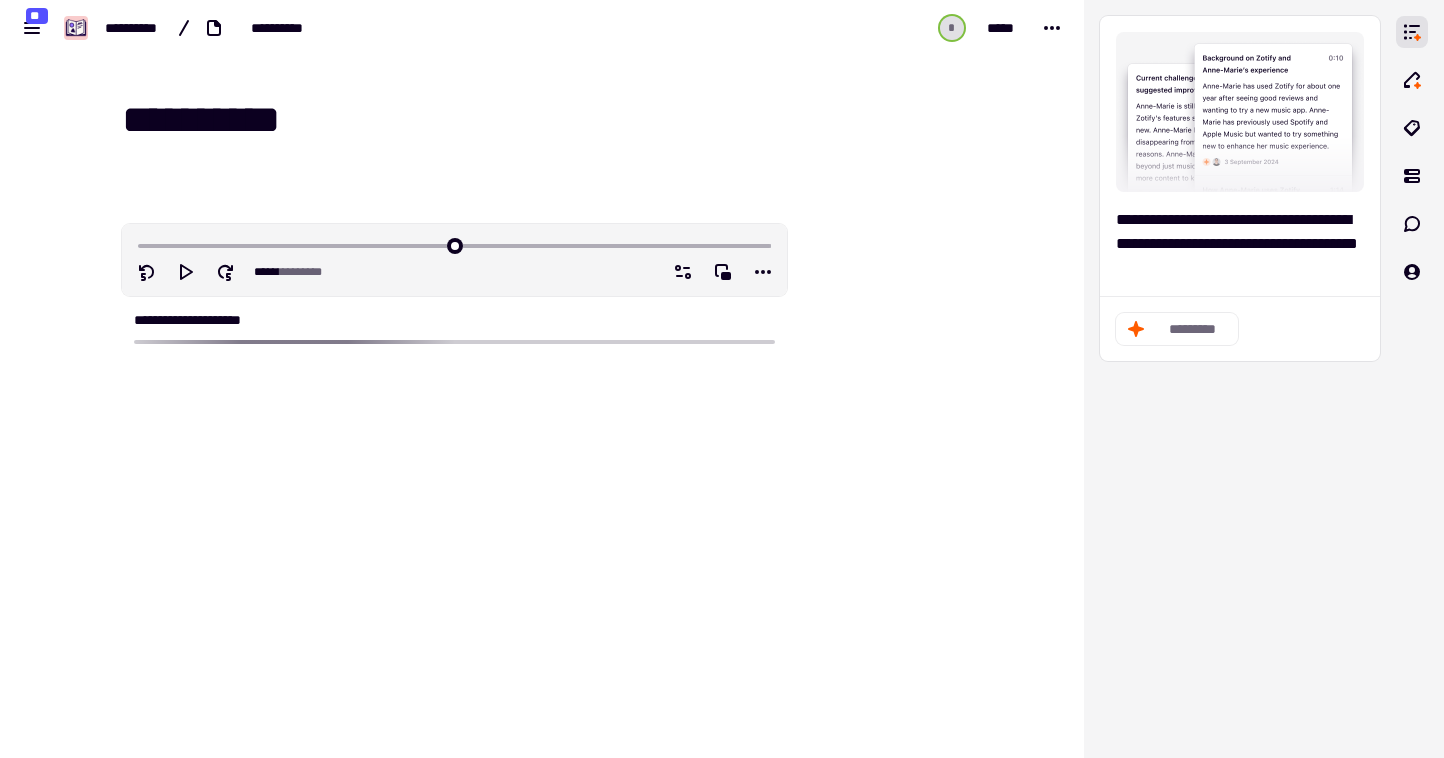 click on "**********" at bounding box center [554, 120] 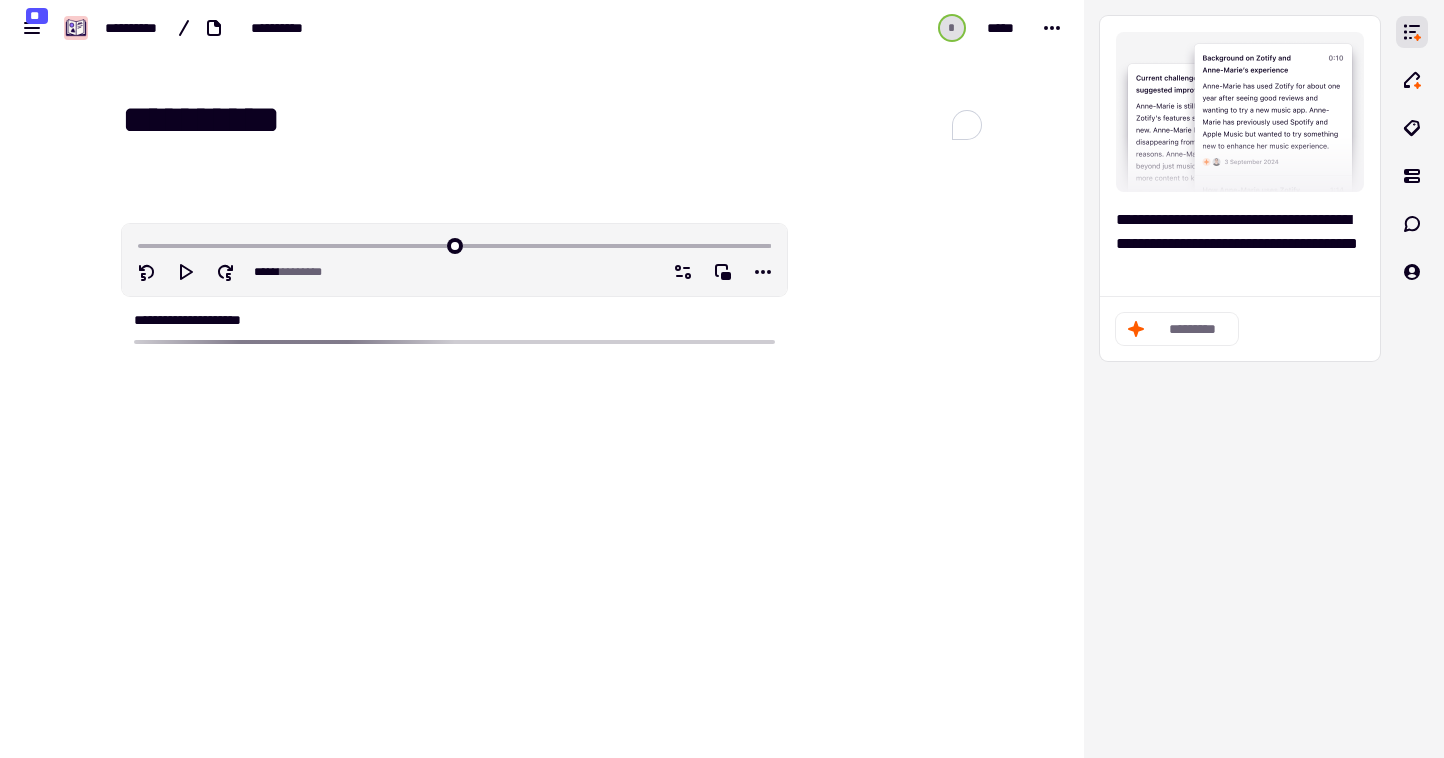 click on "**********" 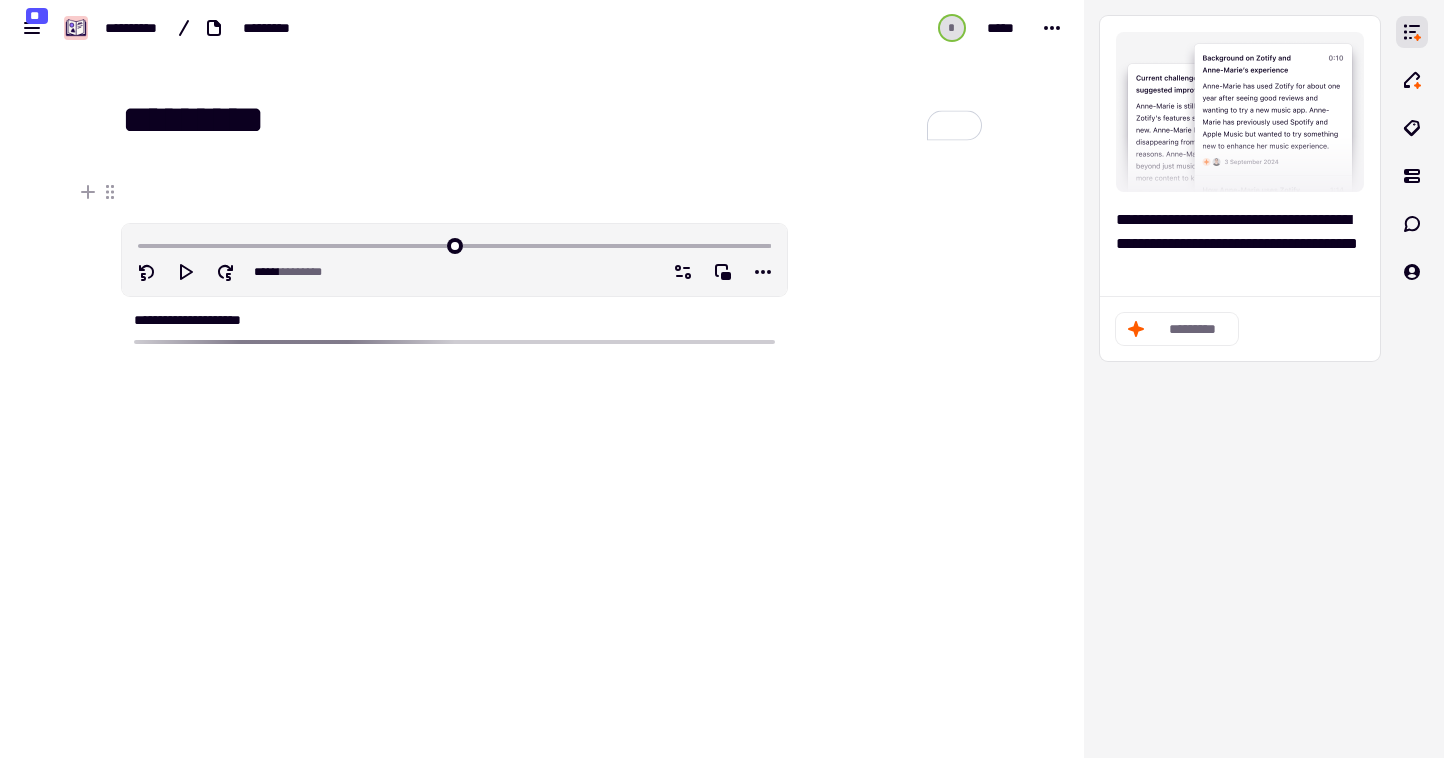 type on "*********" 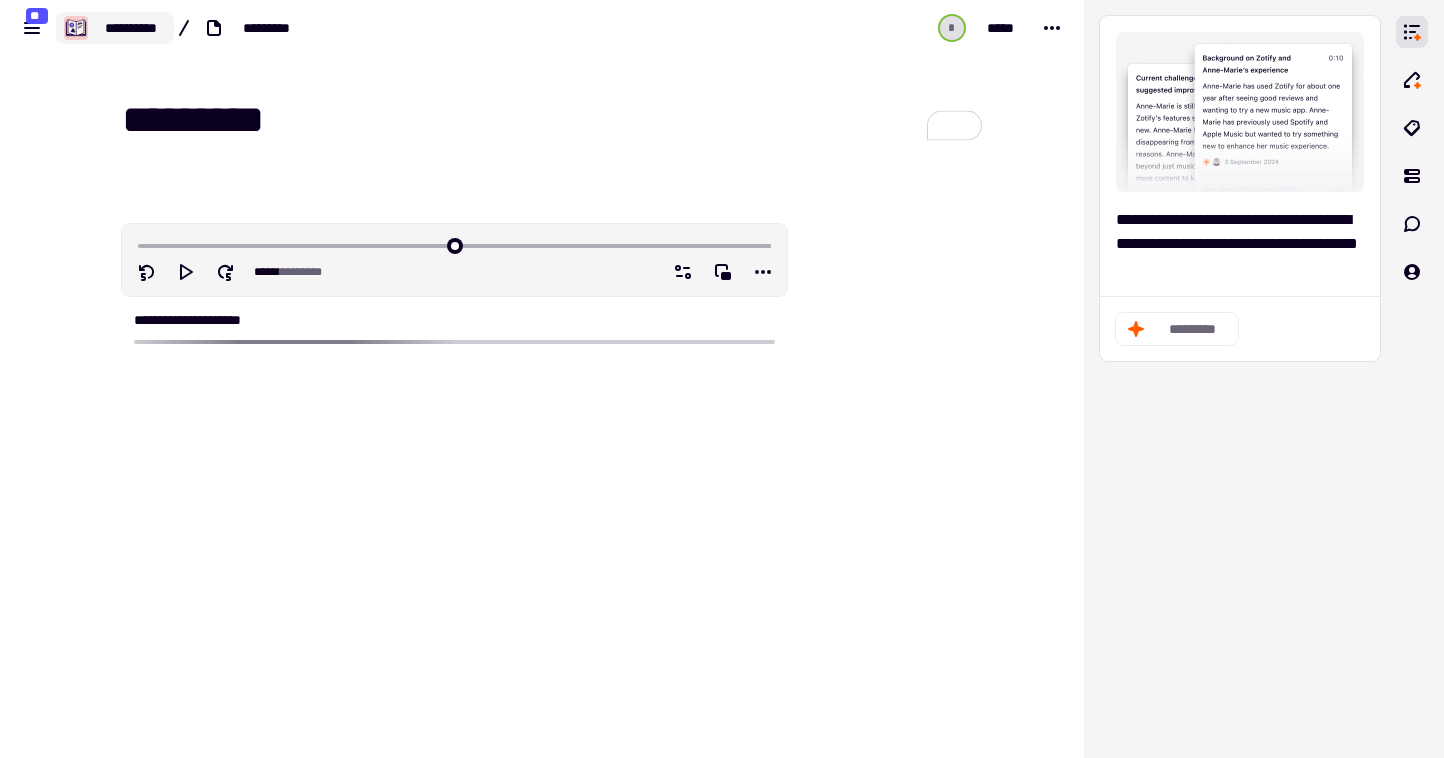 click on "**********" 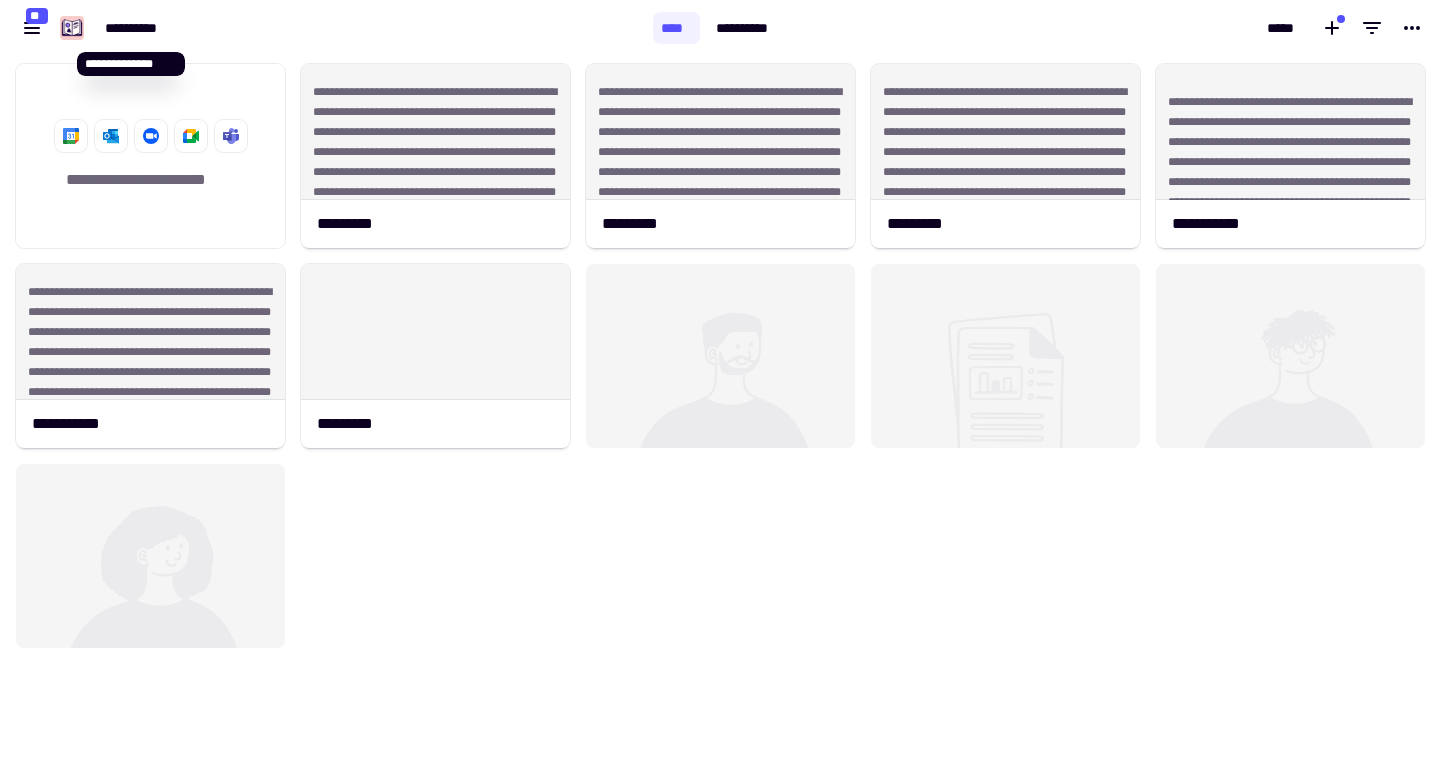 scroll, scrollTop: 1, scrollLeft: 1, axis: both 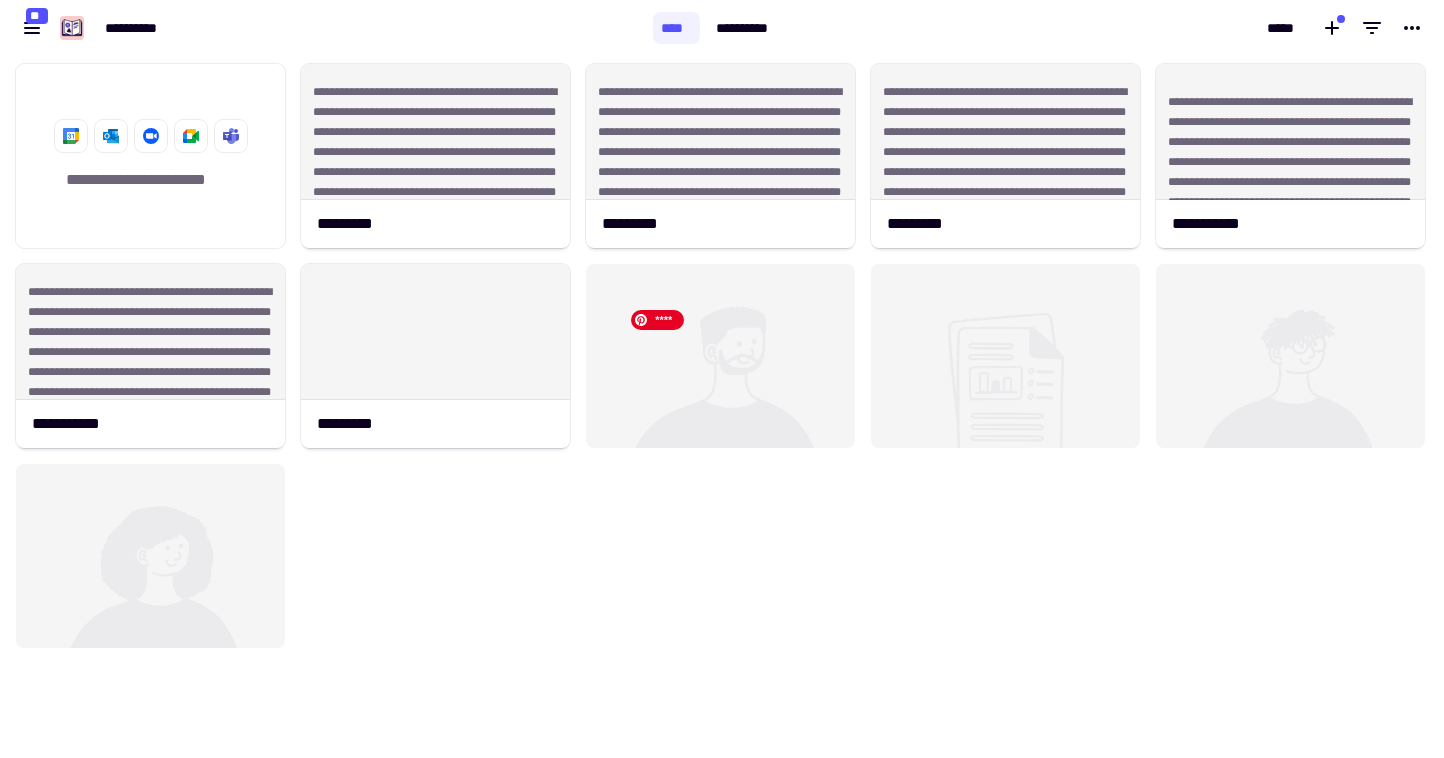 click 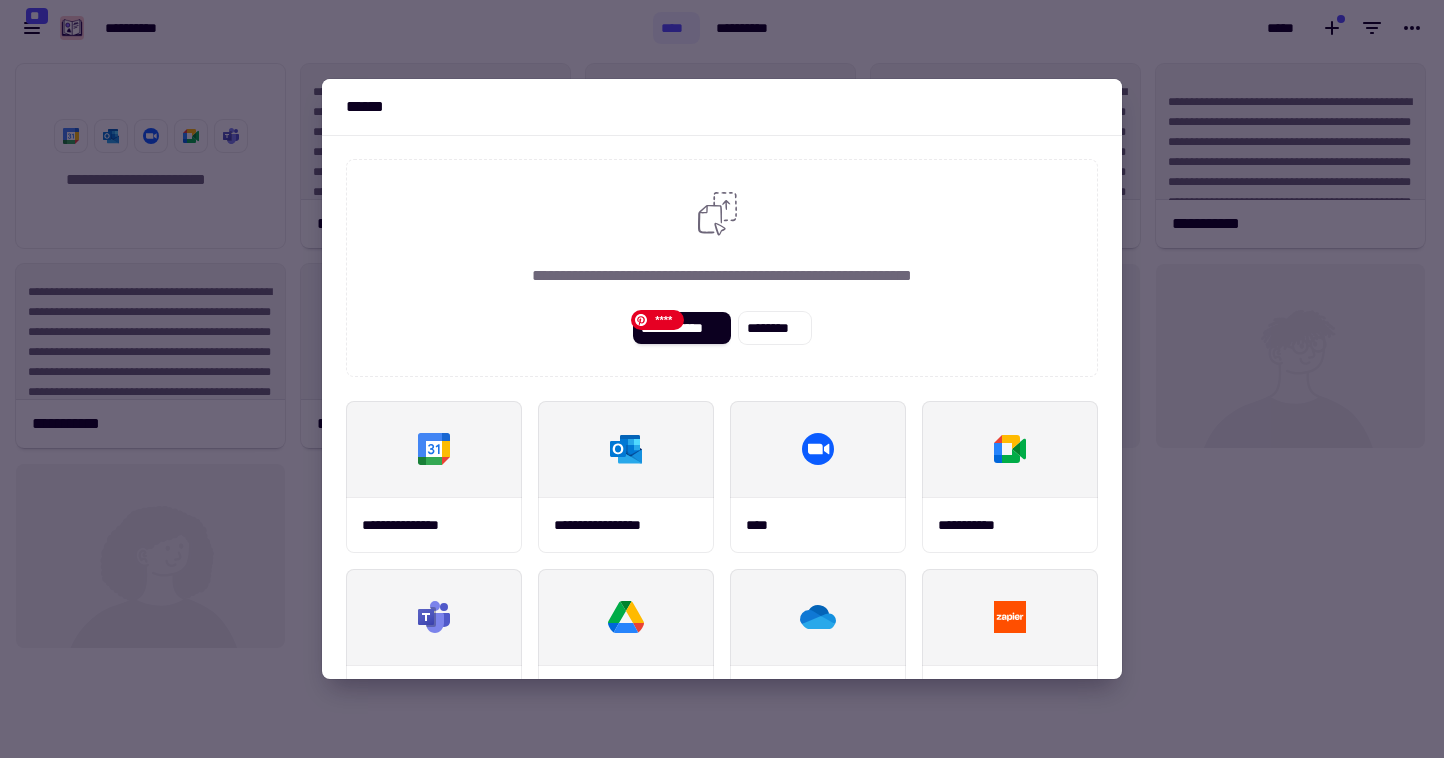 click on "**********" at bounding box center (722, 379) 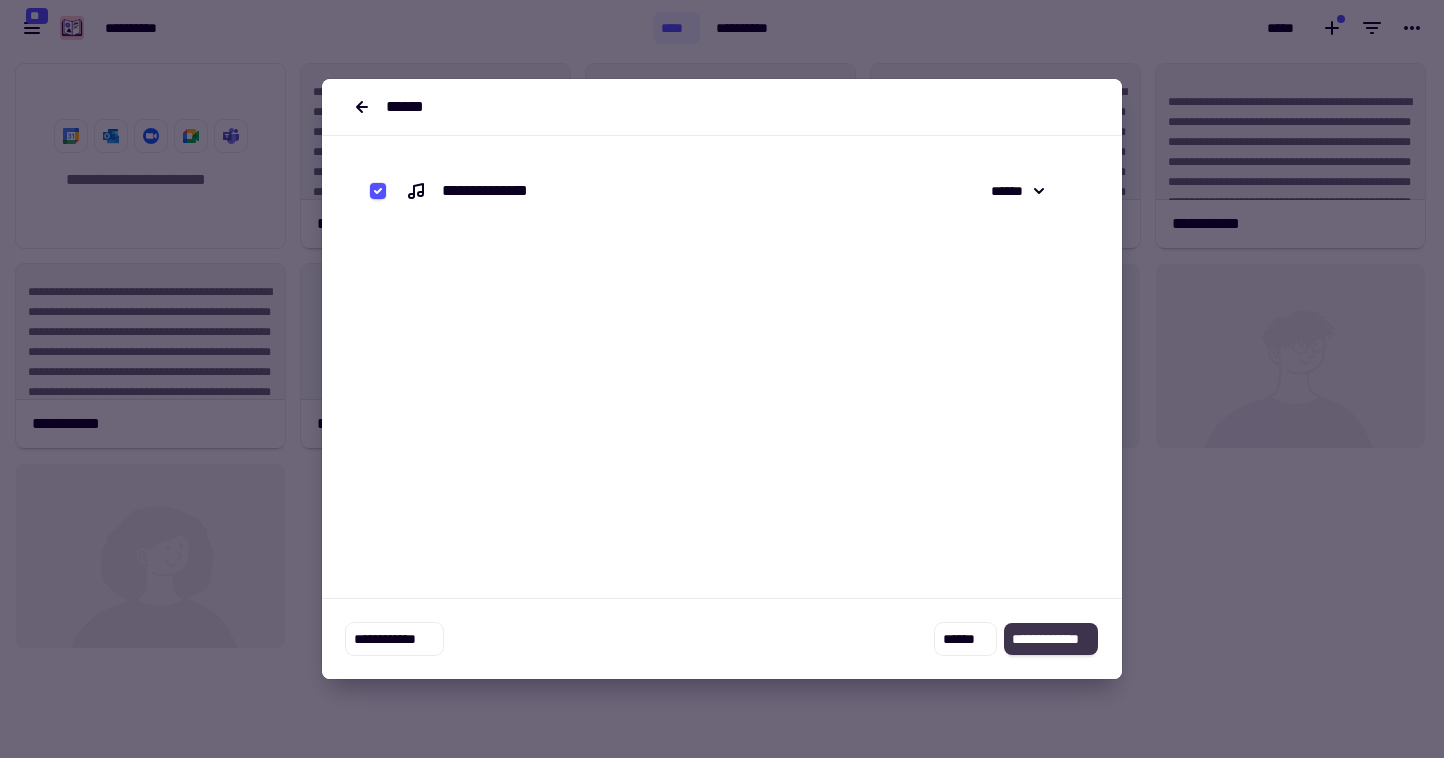 click on "**********" 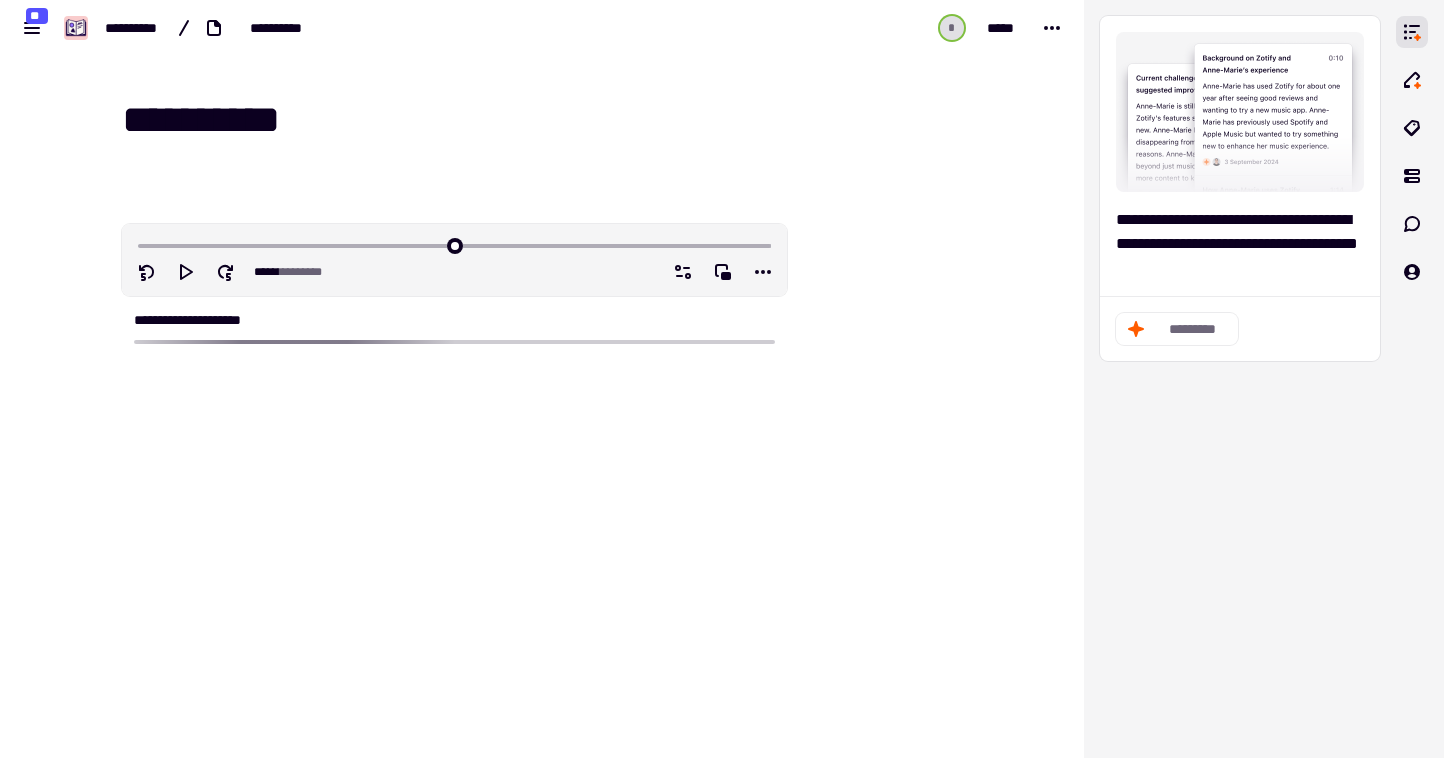 click on "**********" at bounding box center [554, 120] 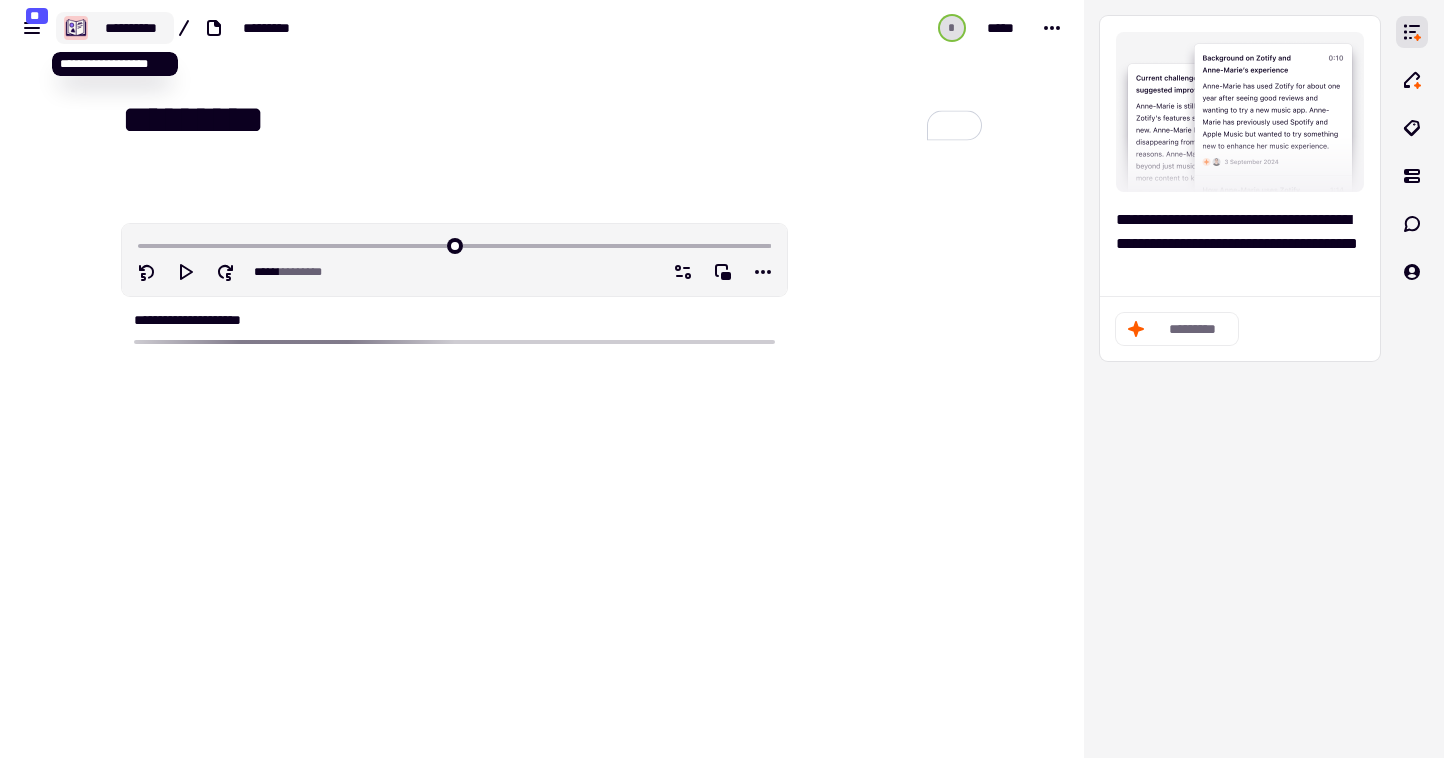 type on "*********" 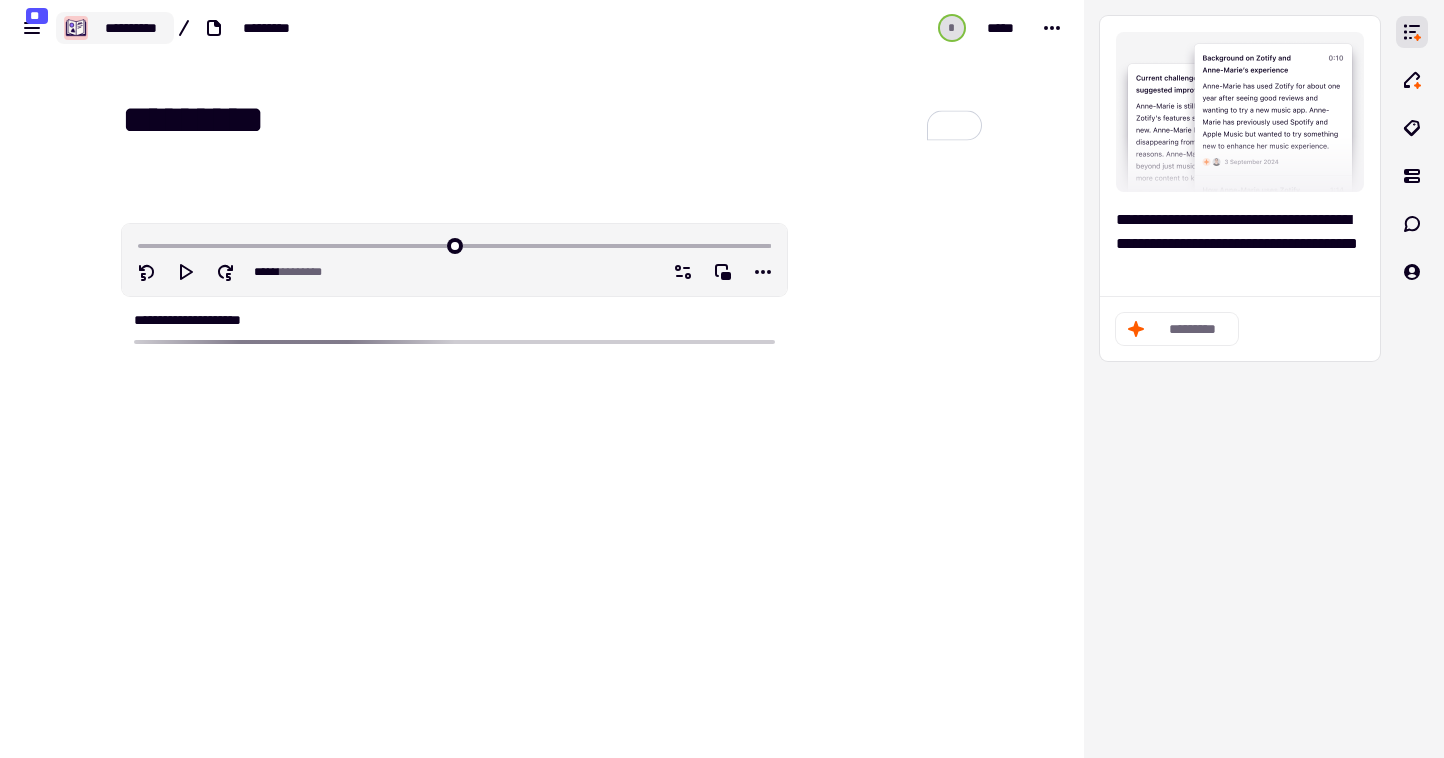 click on "**********" 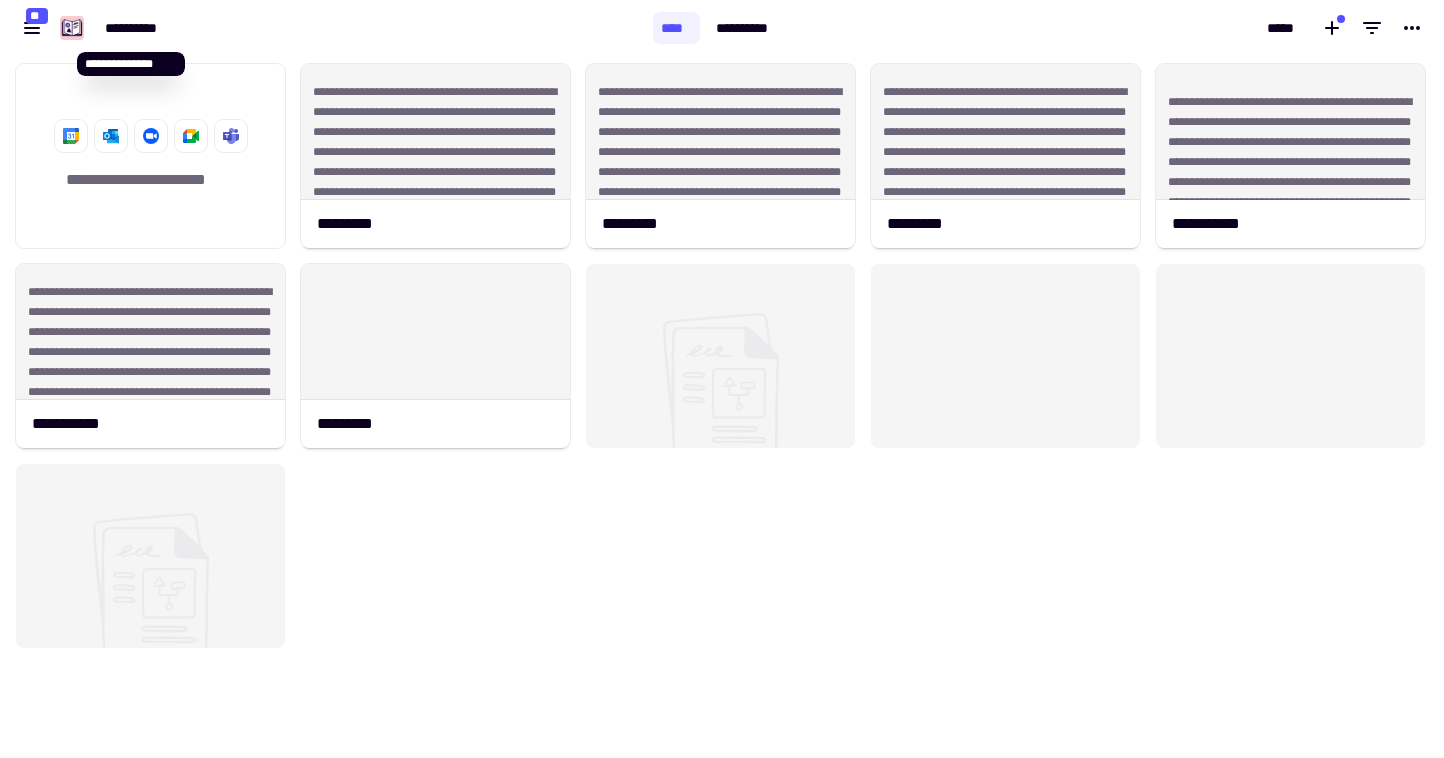 scroll, scrollTop: 1, scrollLeft: 1, axis: both 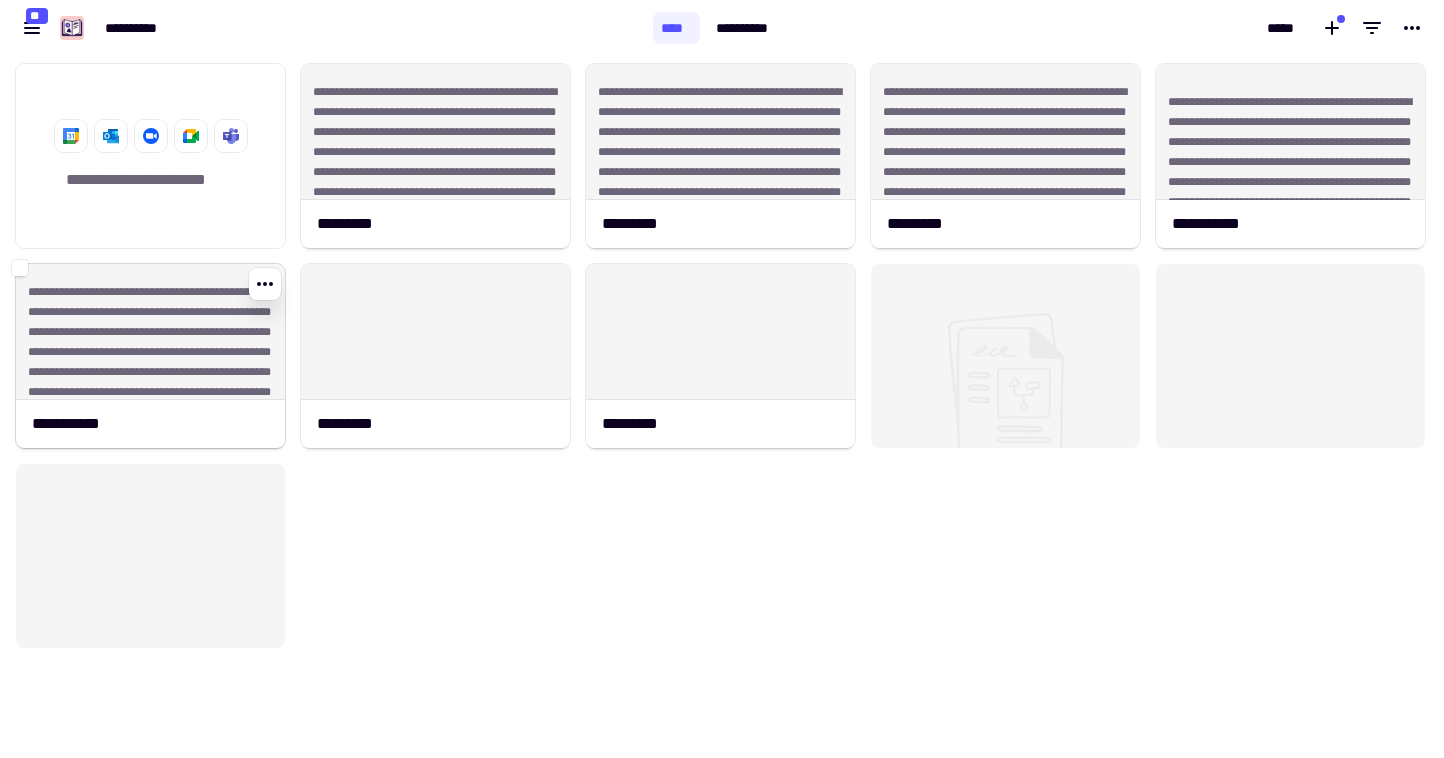 click on "**********" 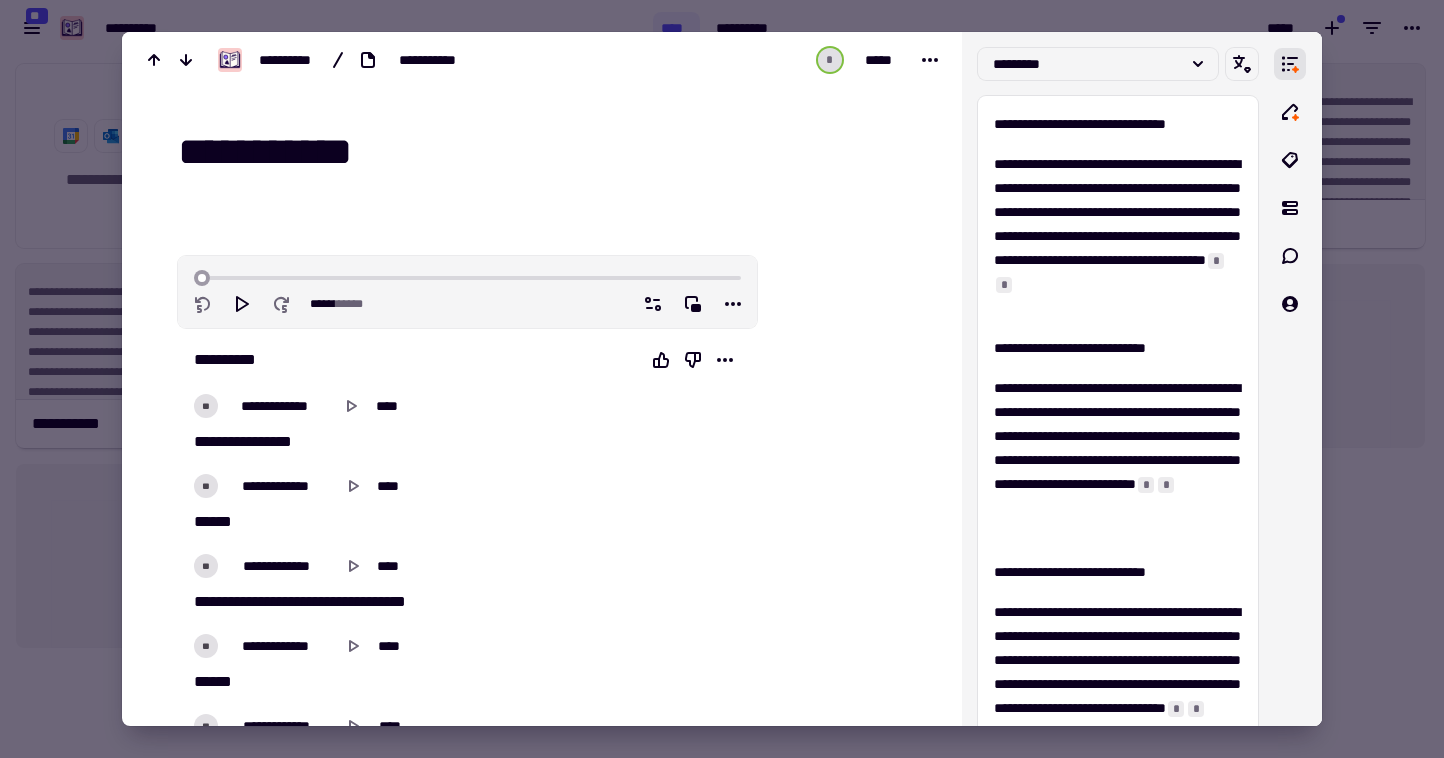 click on "**********" at bounding box center [554, 152] 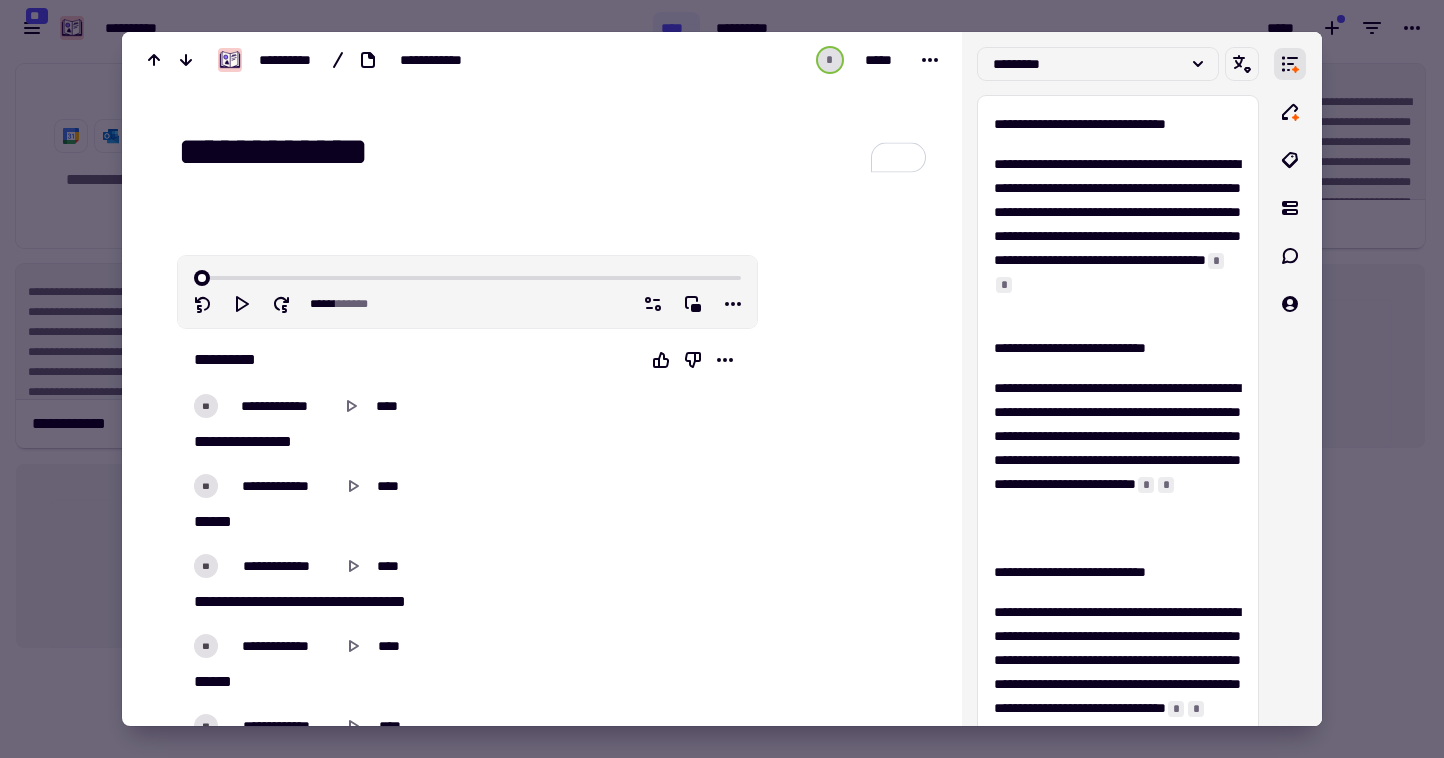 type on "**********" 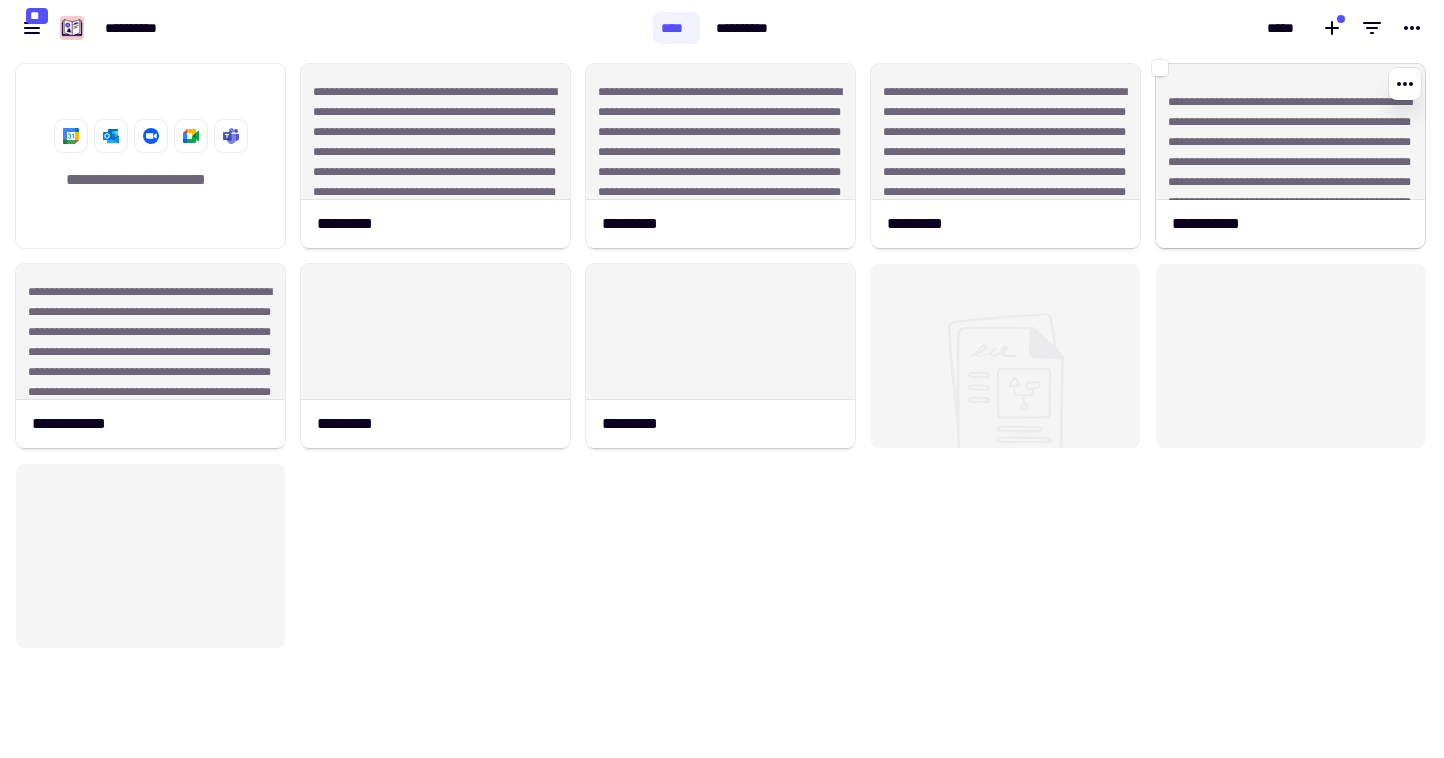 click on "**********" 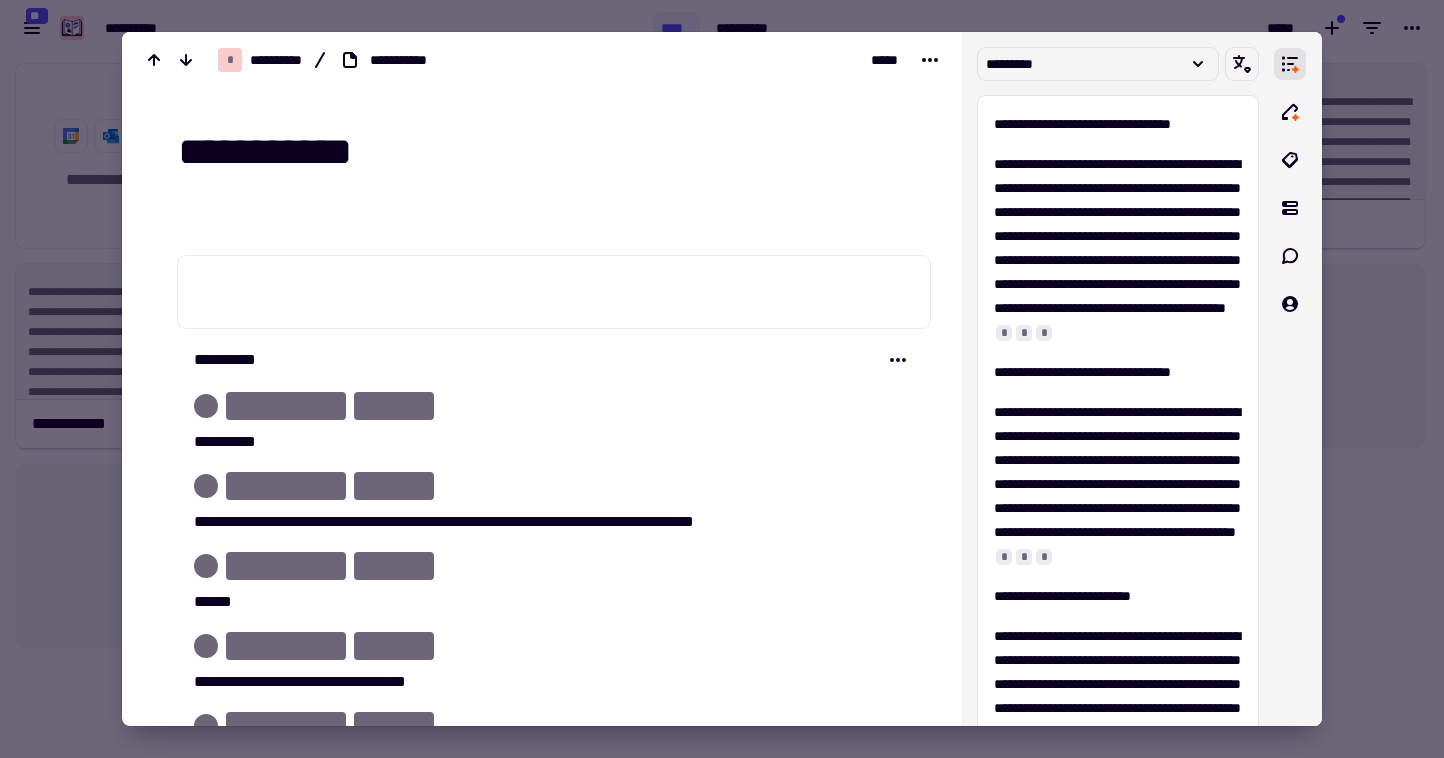 click on "**********" at bounding box center [554, 152] 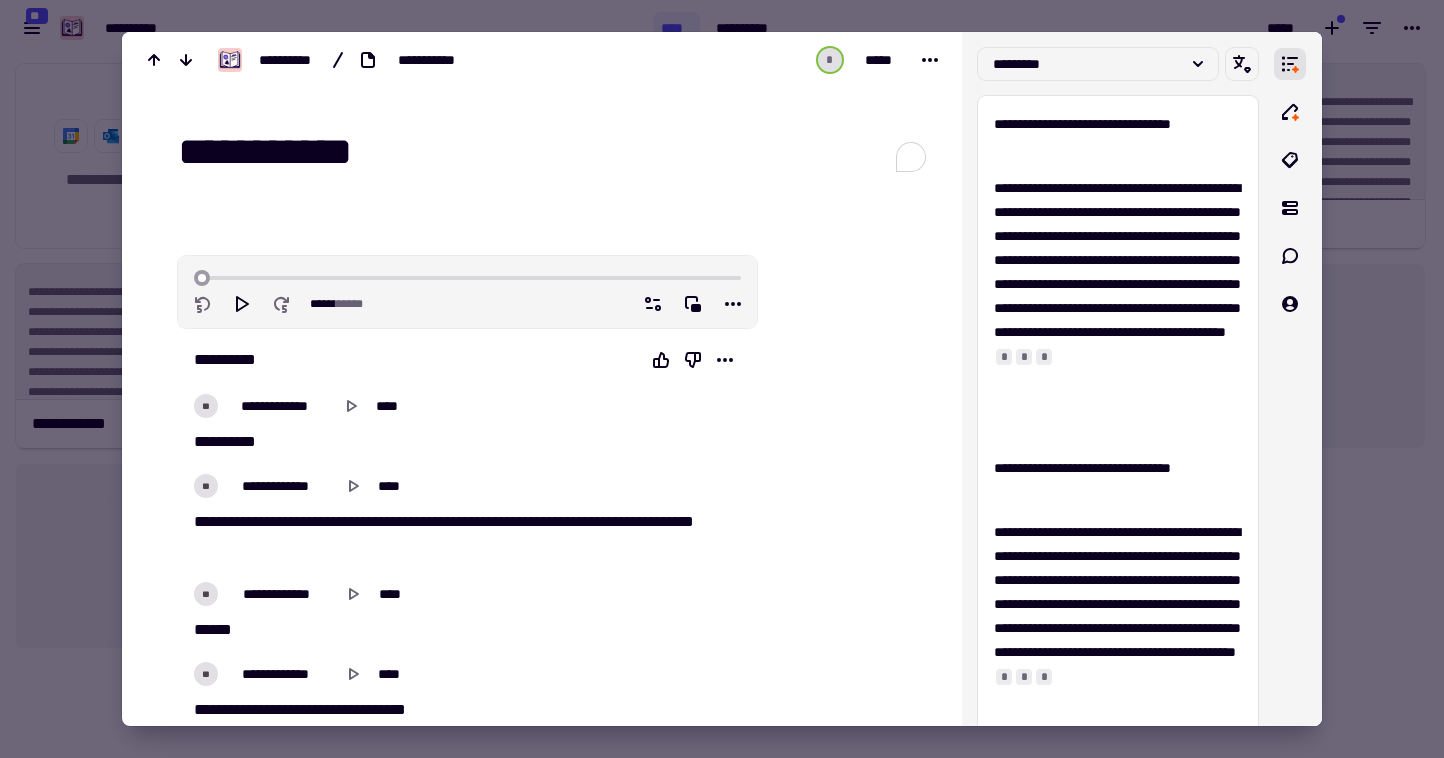 drag, startPoint x: 380, startPoint y: 154, endPoint x: 392, endPoint y: 154, distance: 12 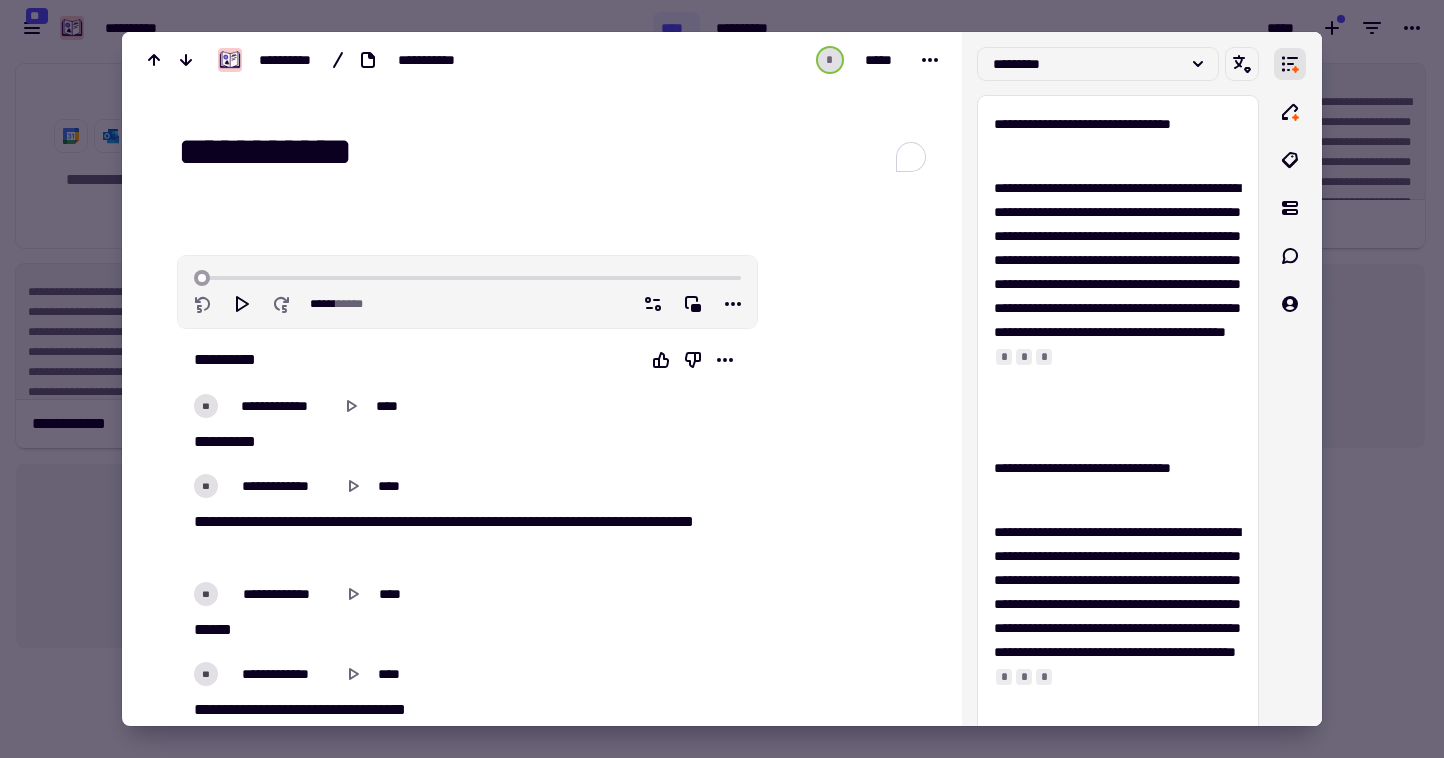 click on "**********" 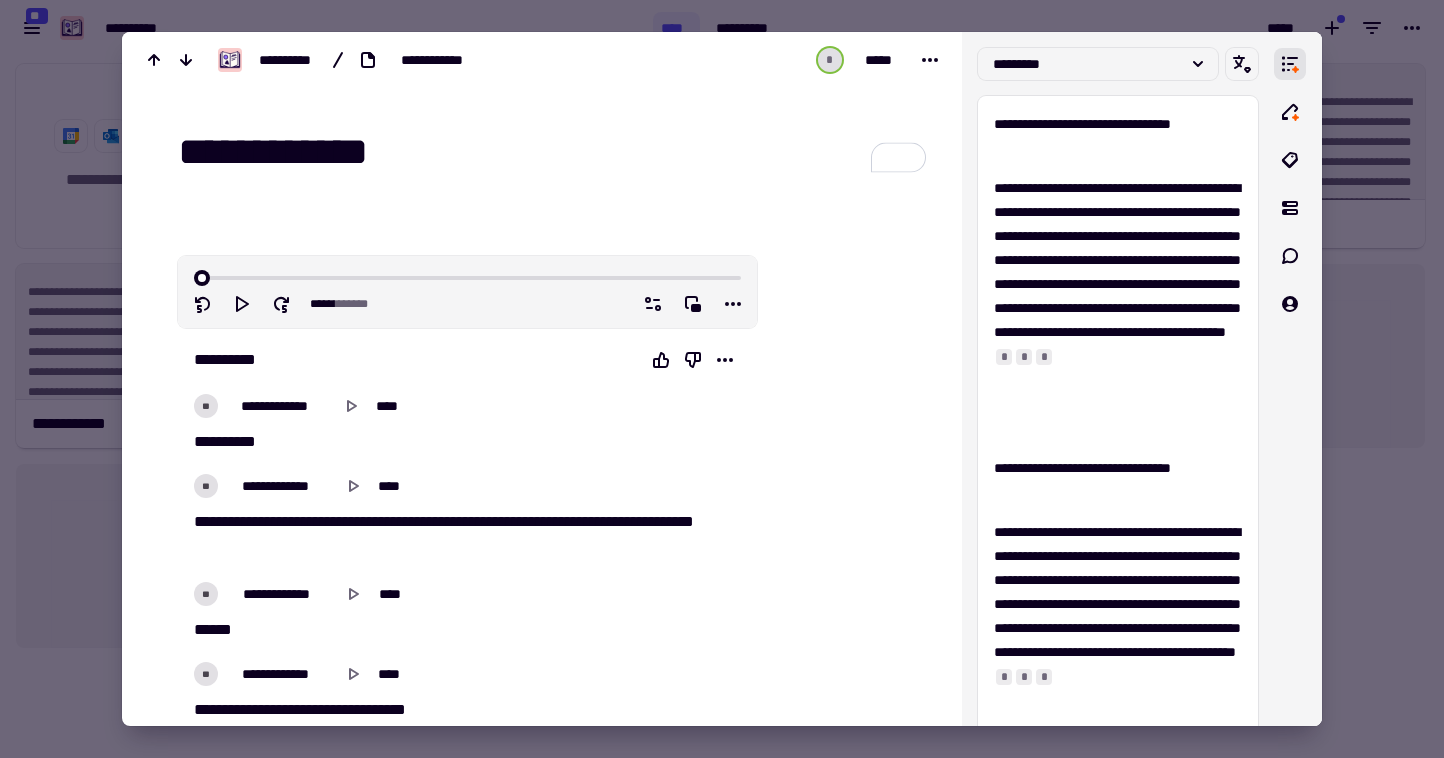 type on "**********" 